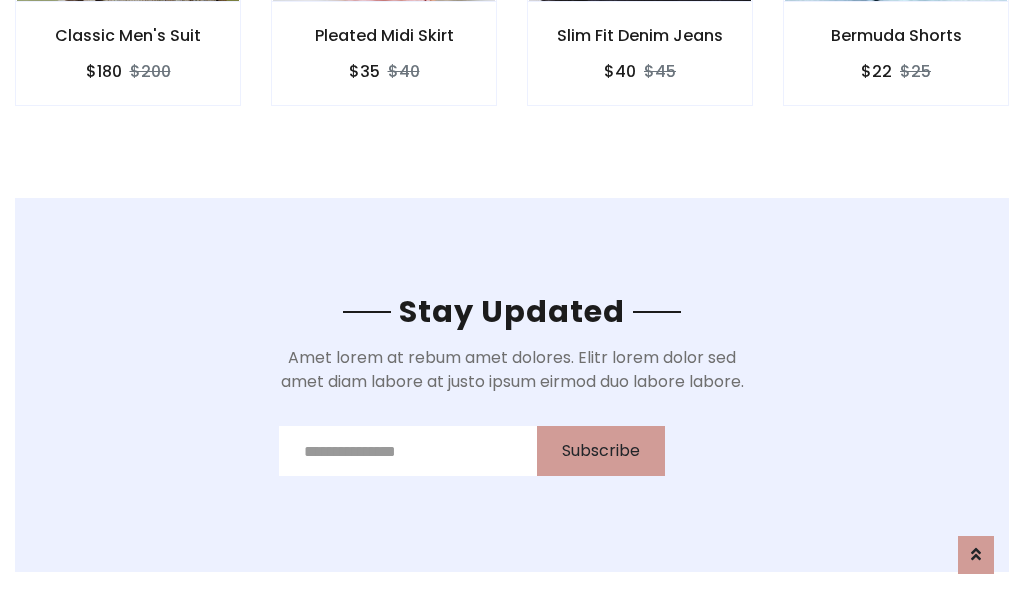 scroll, scrollTop: 0, scrollLeft: 0, axis: both 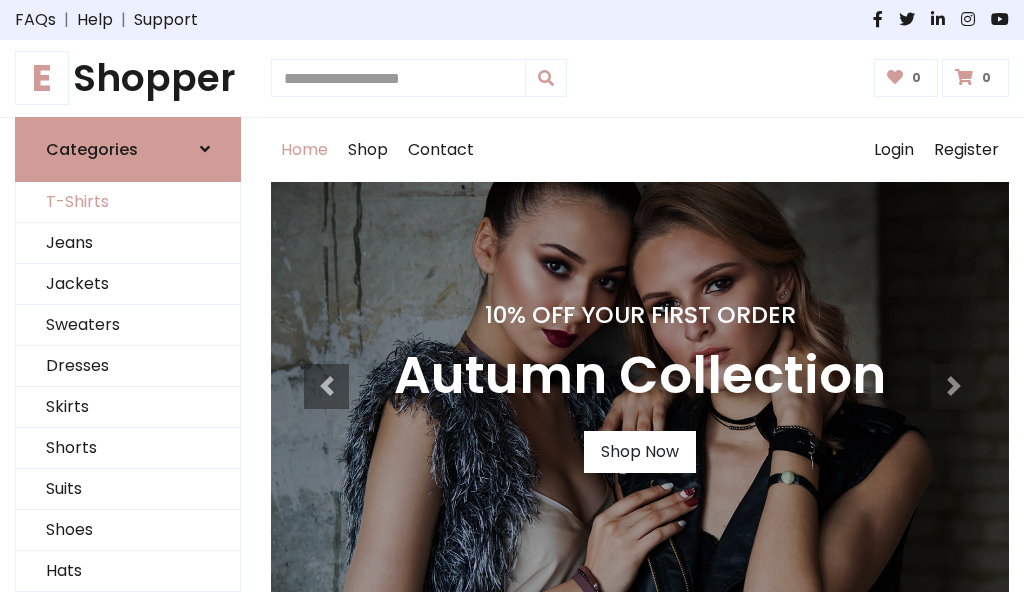 click on "T-Shirts" at bounding box center [128, 202] 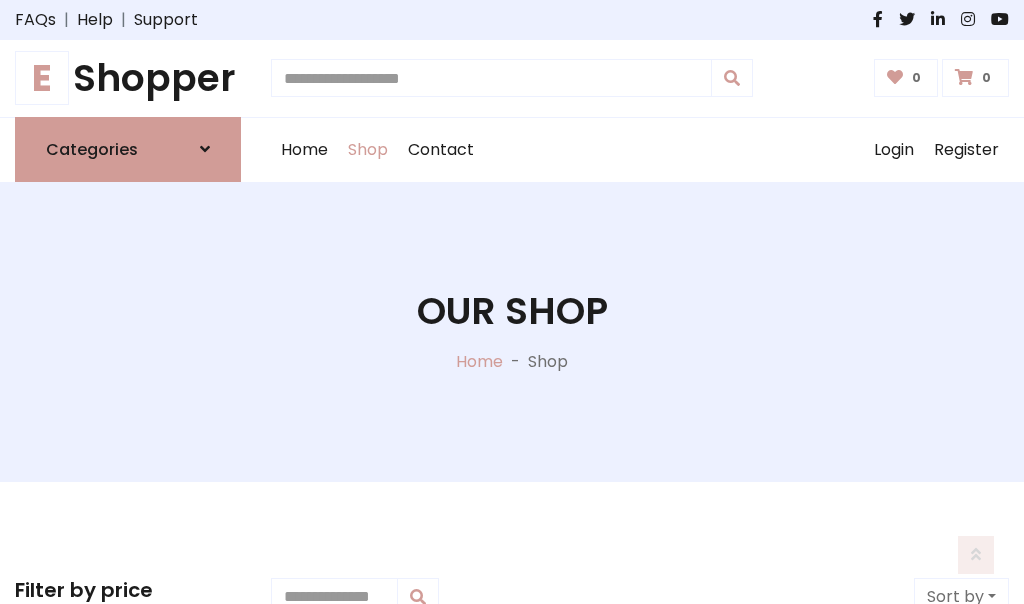 scroll, scrollTop: 485, scrollLeft: 0, axis: vertical 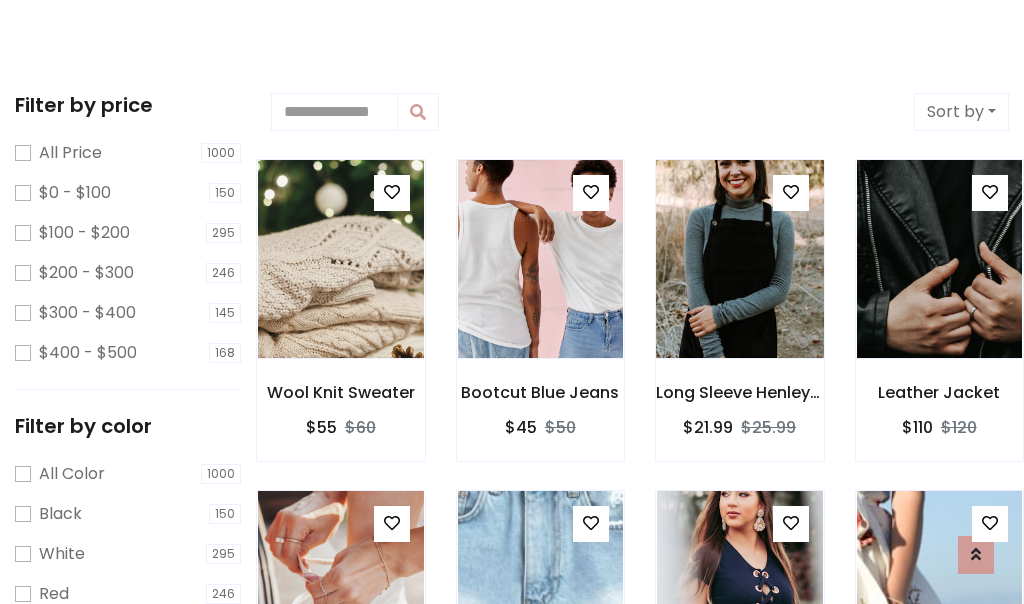click at bounding box center [739, 259] 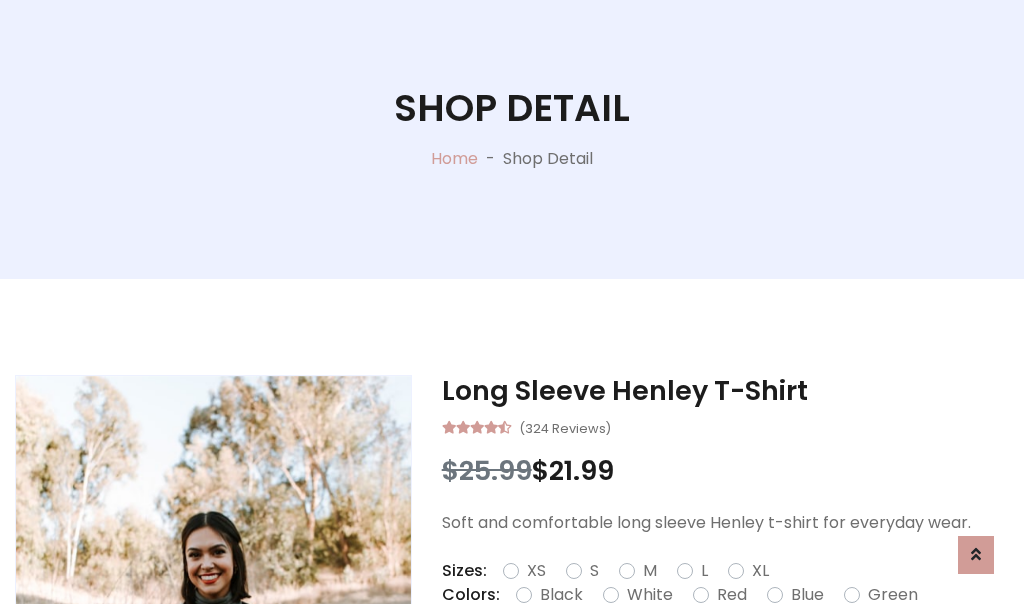 scroll, scrollTop: 365, scrollLeft: 0, axis: vertical 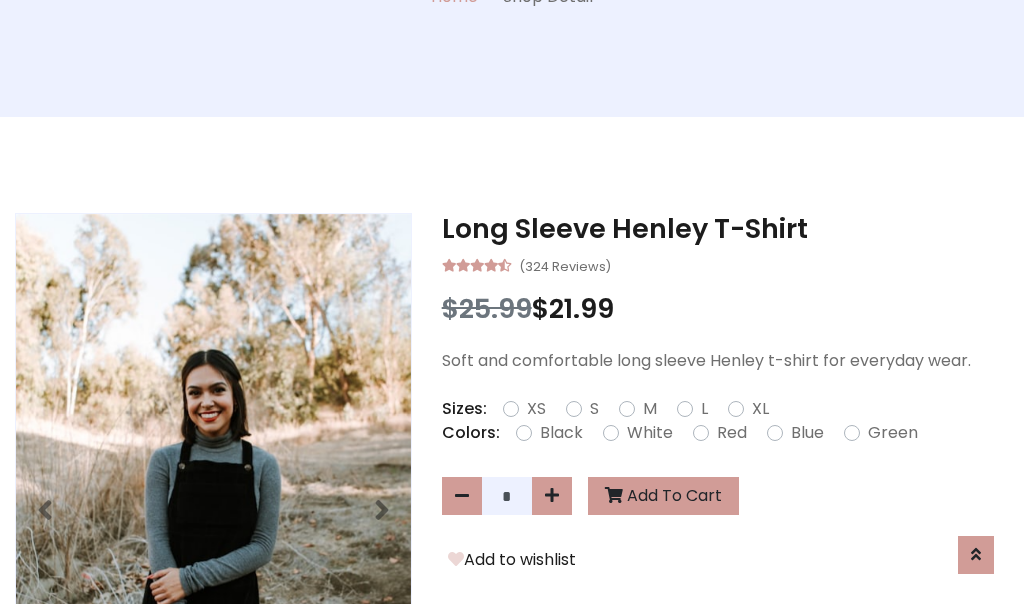 click on "XS" at bounding box center (536, 409) 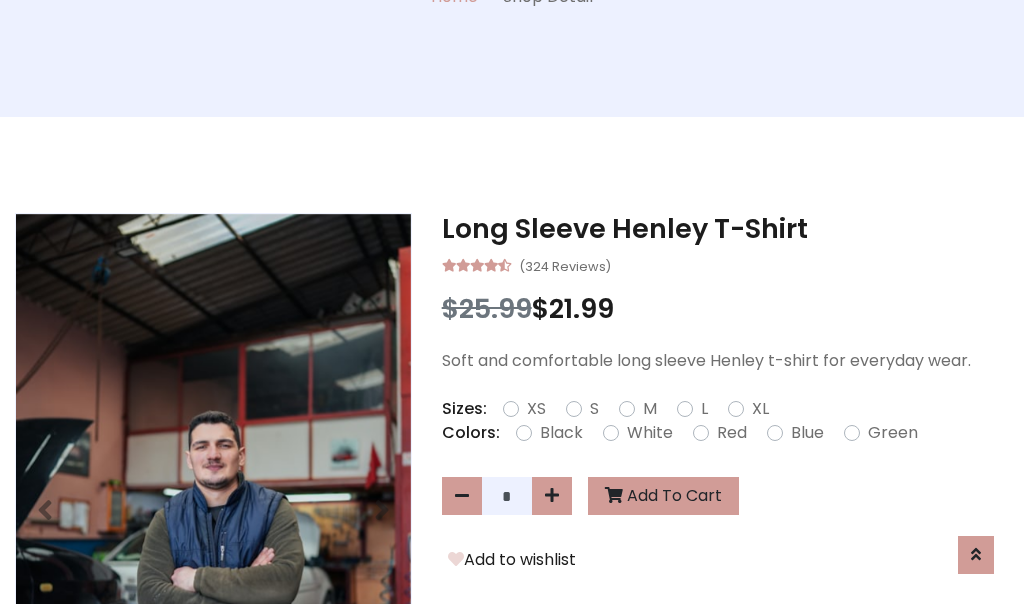 click on "White" at bounding box center (650, 433) 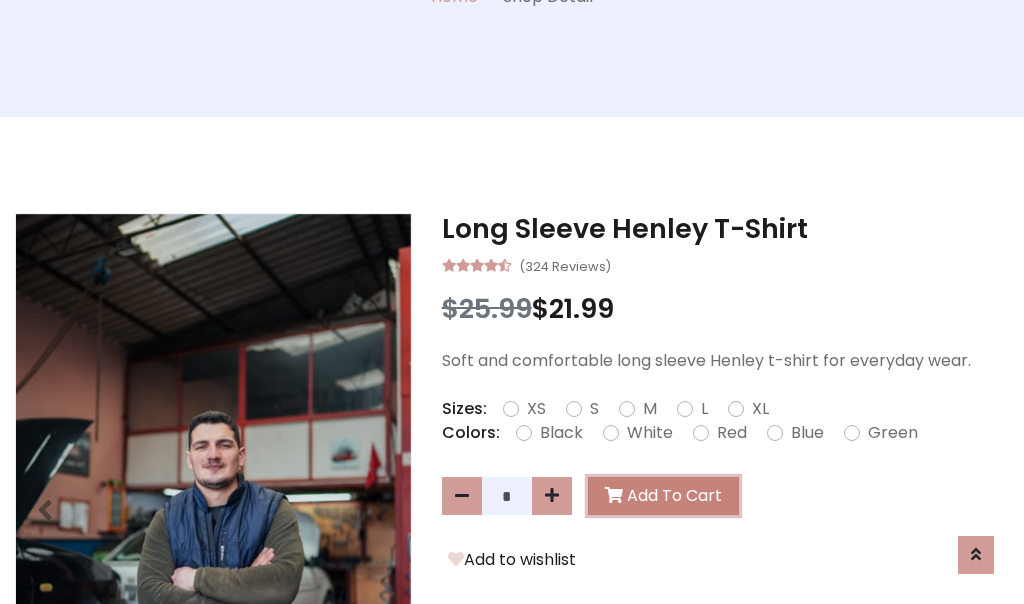 click on "Add To Cart" at bounding box center (663, 496) 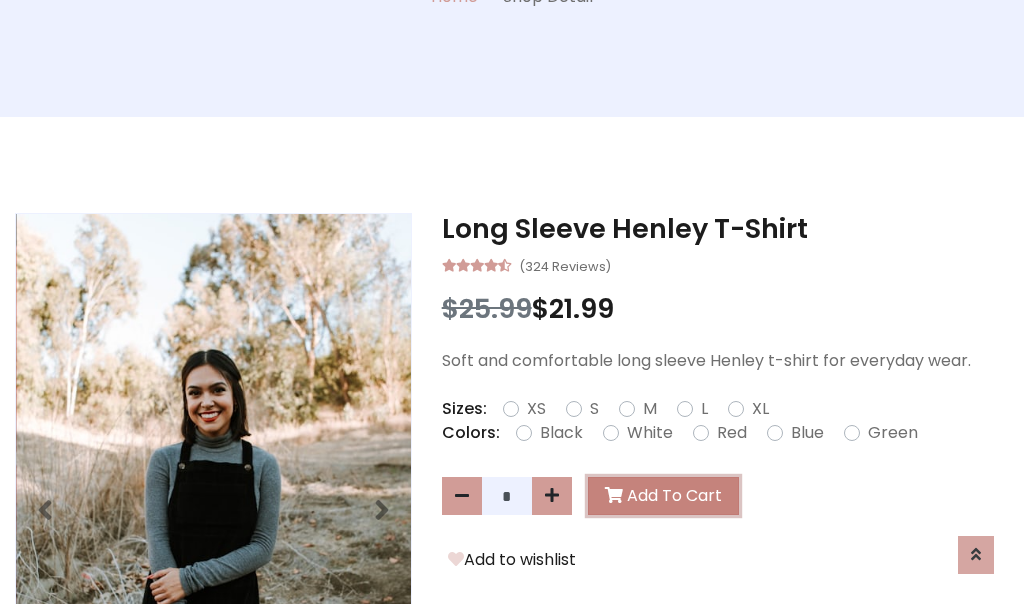 scroll, scrollTop: 0, scrollLeft: 0, axis: both 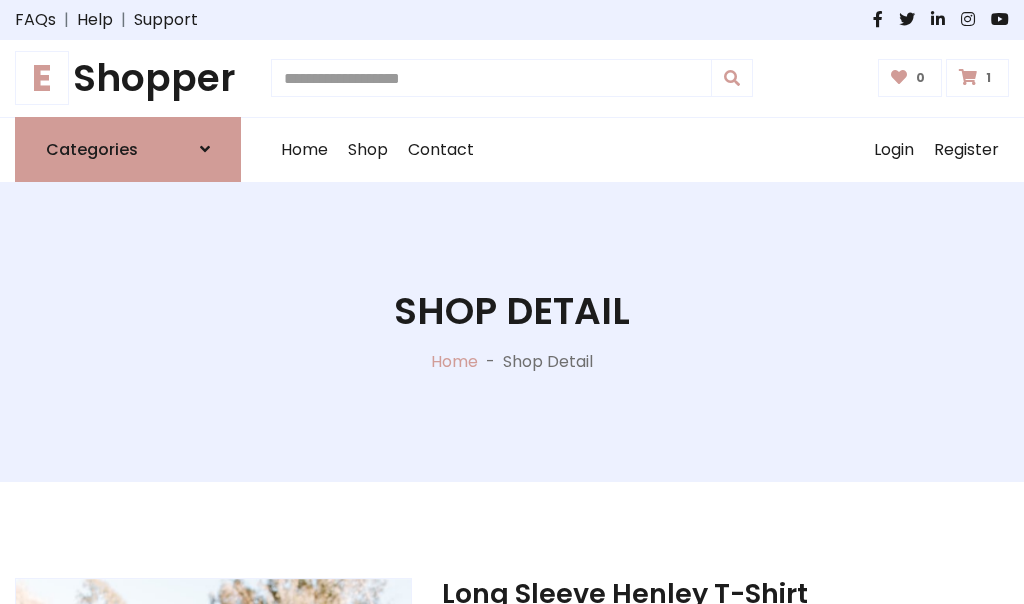 click at bounding box center (968, 77) 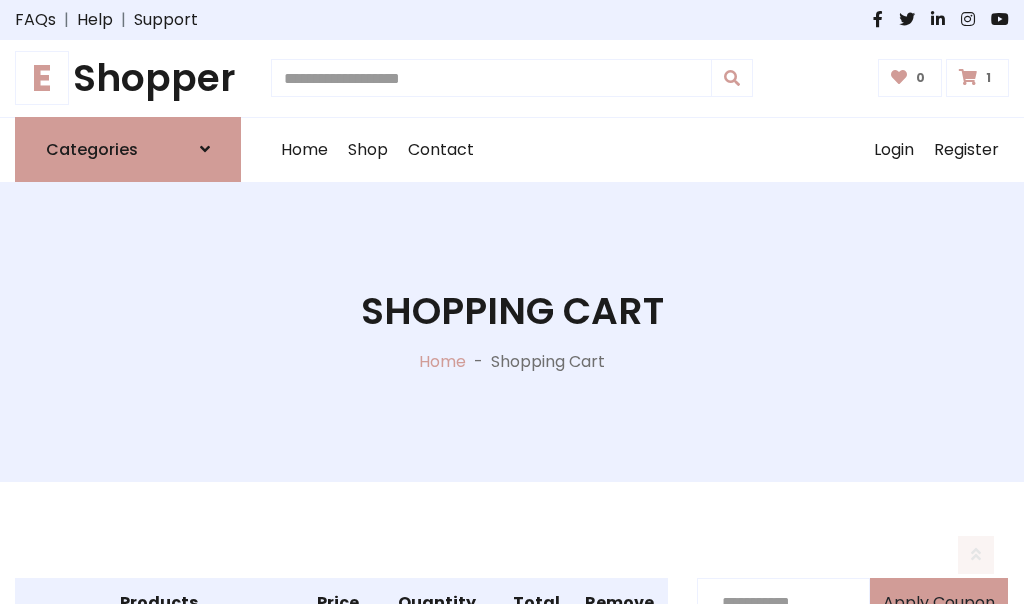 scroll, scrollTop: 468, scrollLeft: 0, axis: vertical 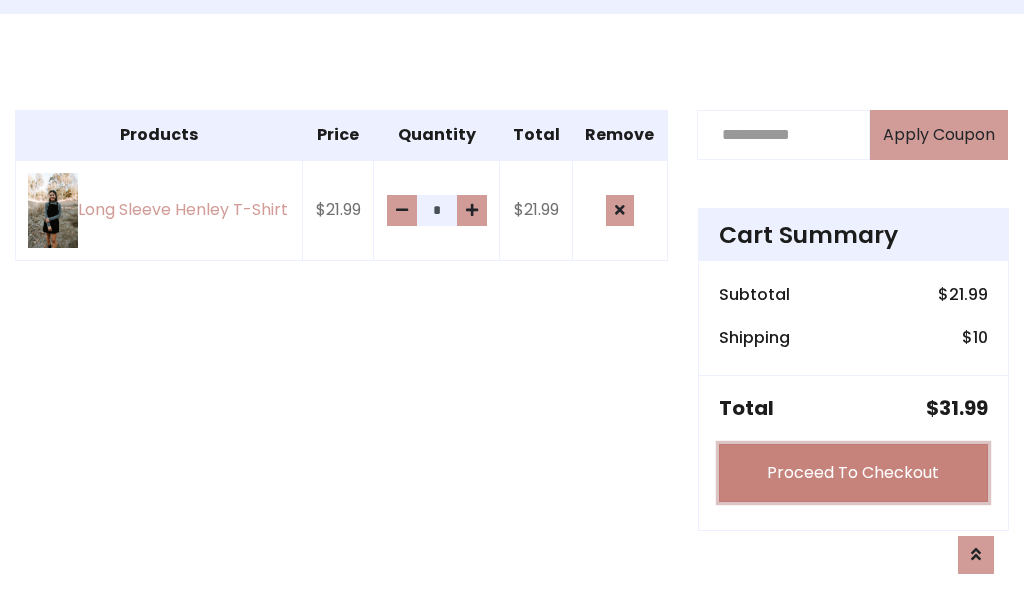 click on "Proceed To Checkout" at bounding box center (853, 473) 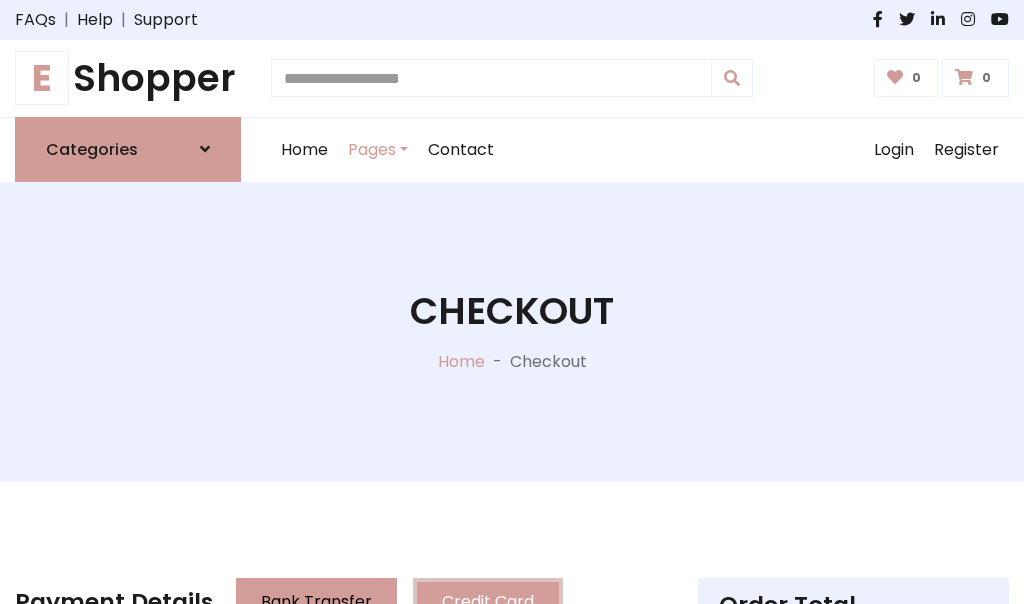 scroll, scrollTop: 0, scrollLeft: 0, axis: both 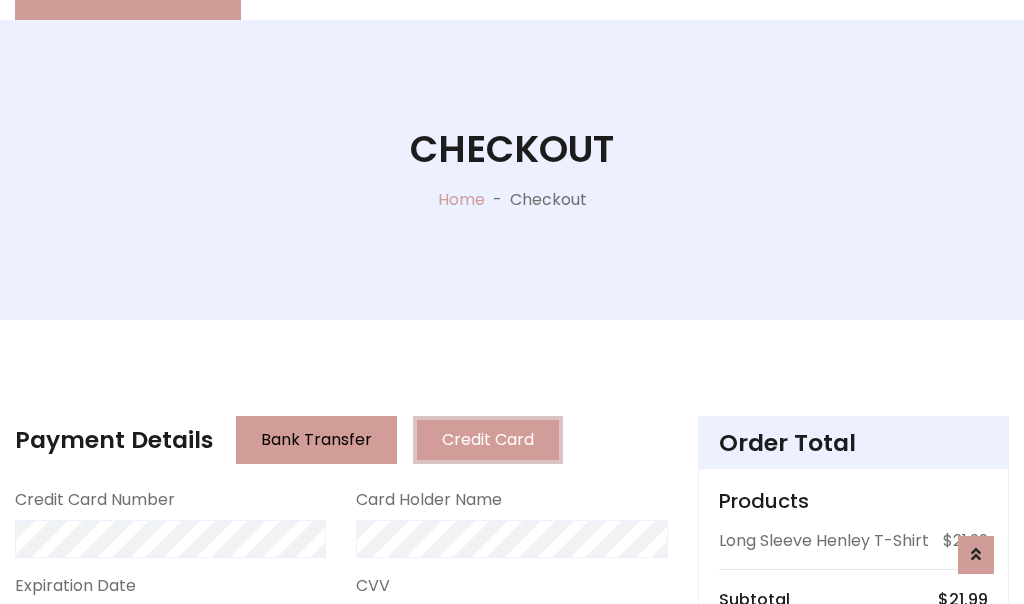 click on "Go to shipping" at bounding box center (853, 856) 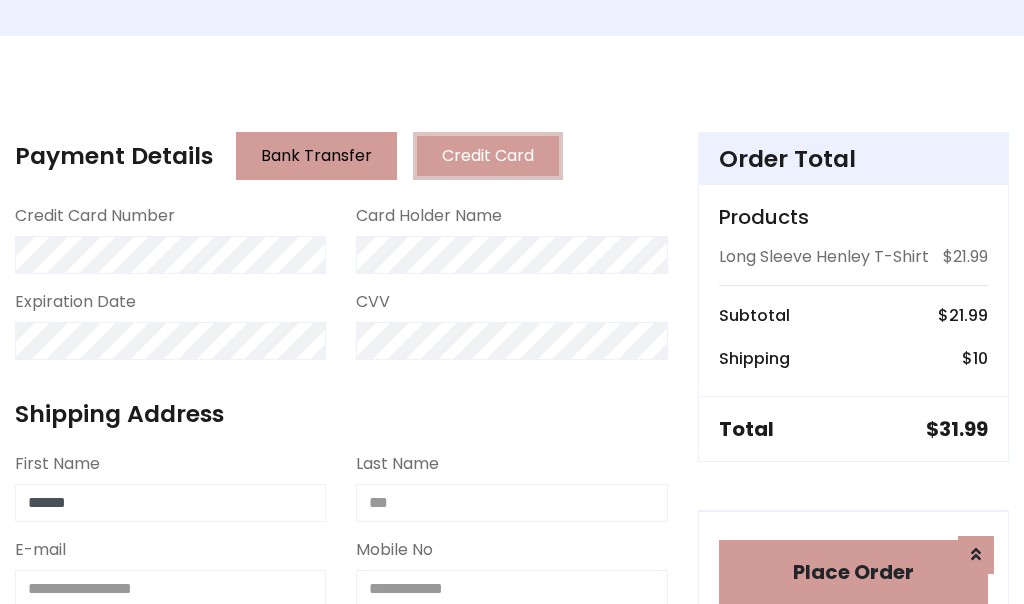 type on "******" 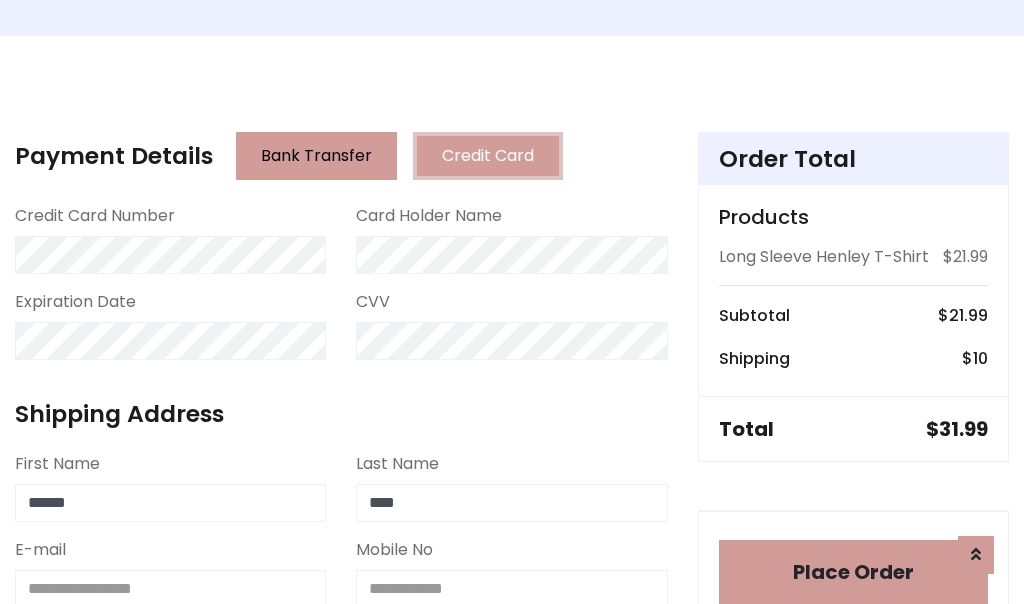 type on "****" 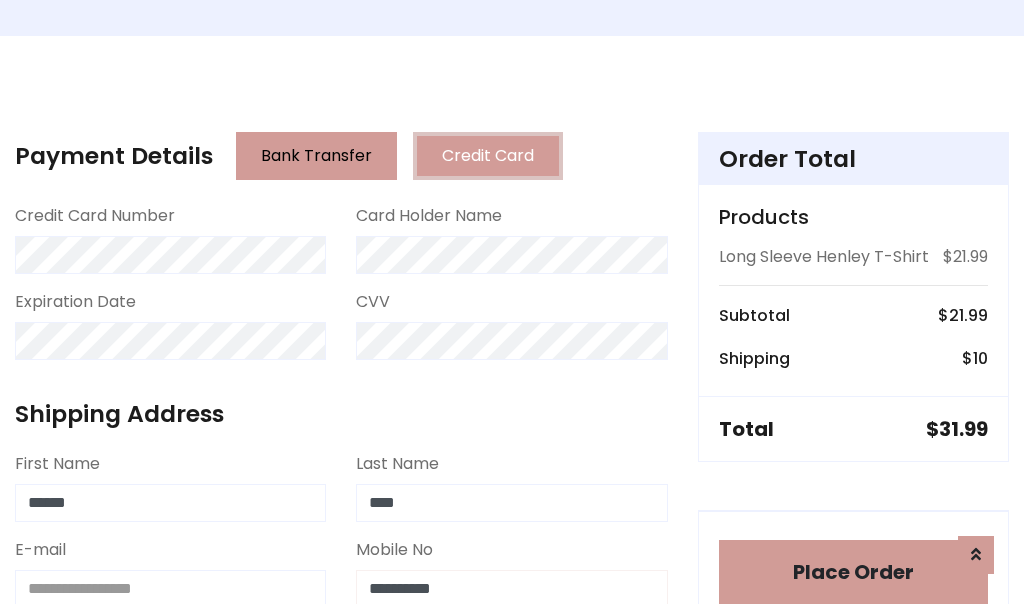 scroll, scrollTop: 450, scrollLeft: 0, axis: vertical 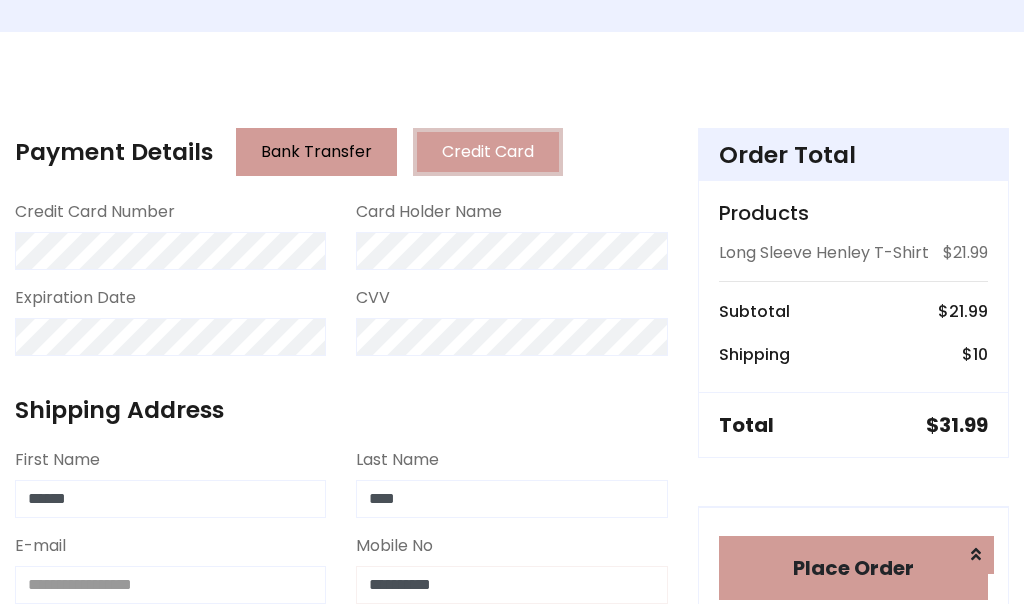 type on "**********" 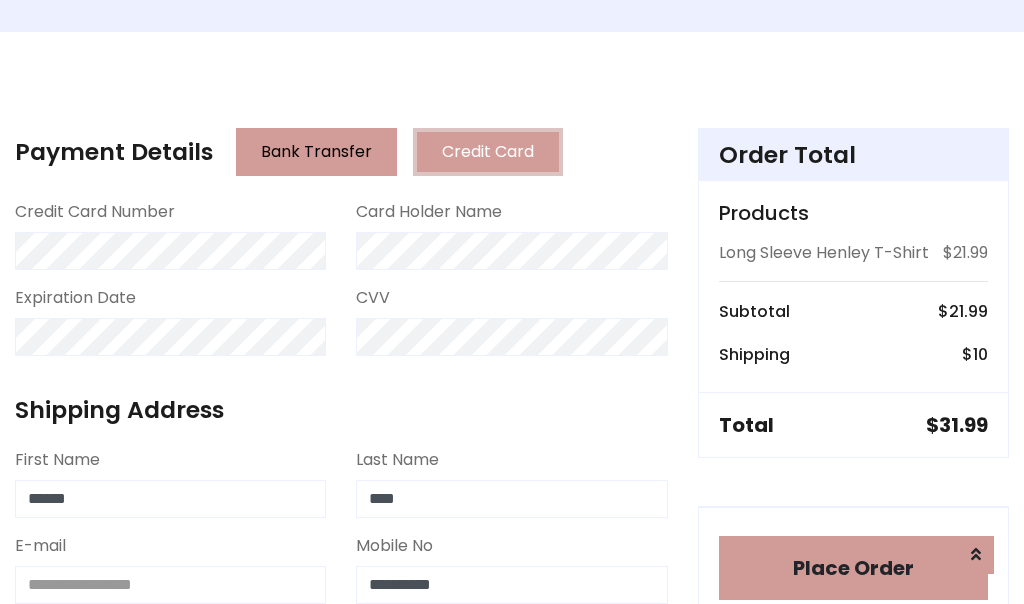scroll, scrollTop: 819, scrollLeft: 0, axis: vertical 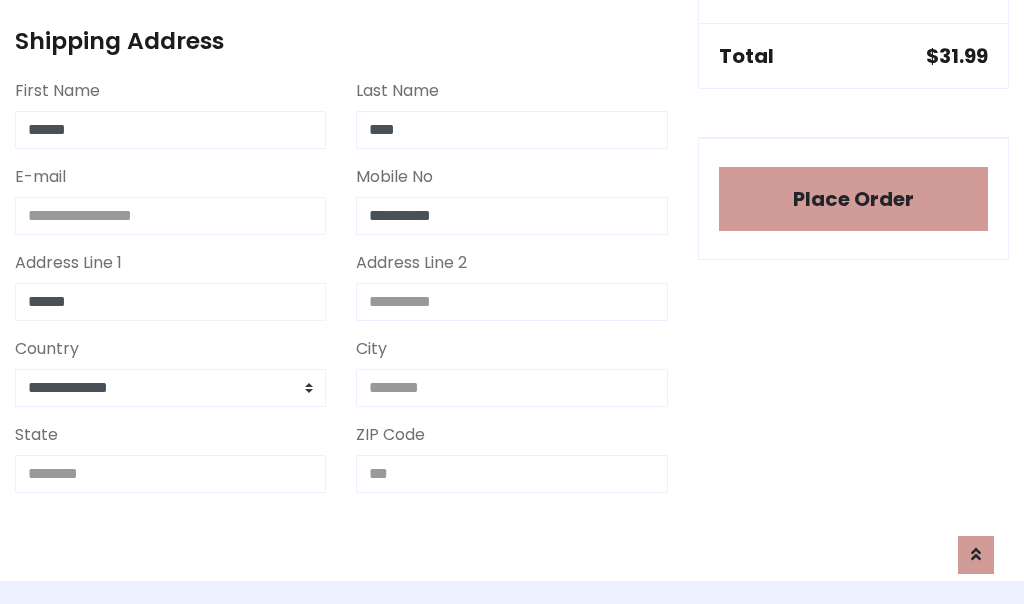 type on "******" 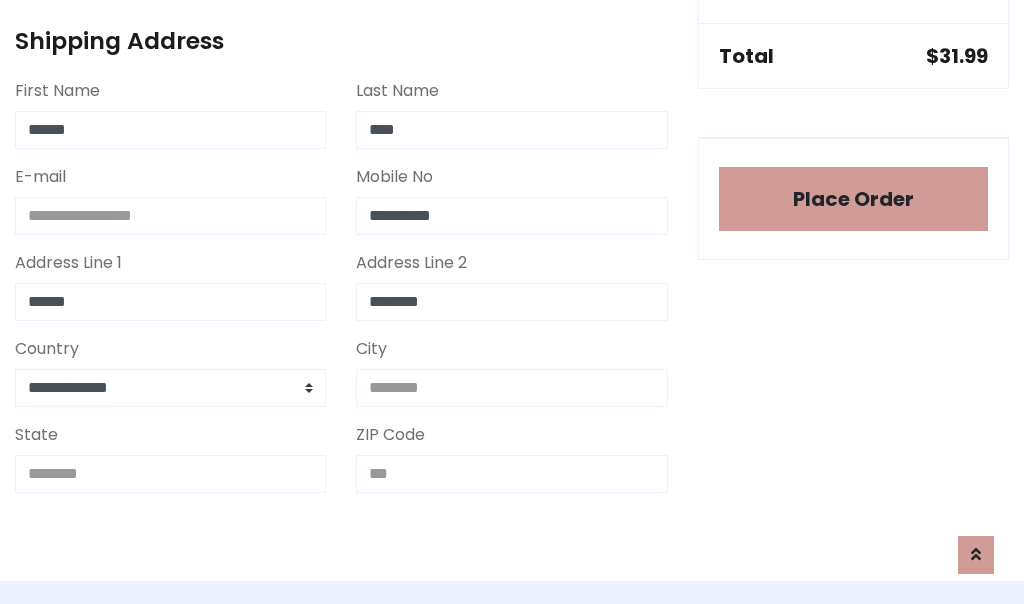 type on "********" 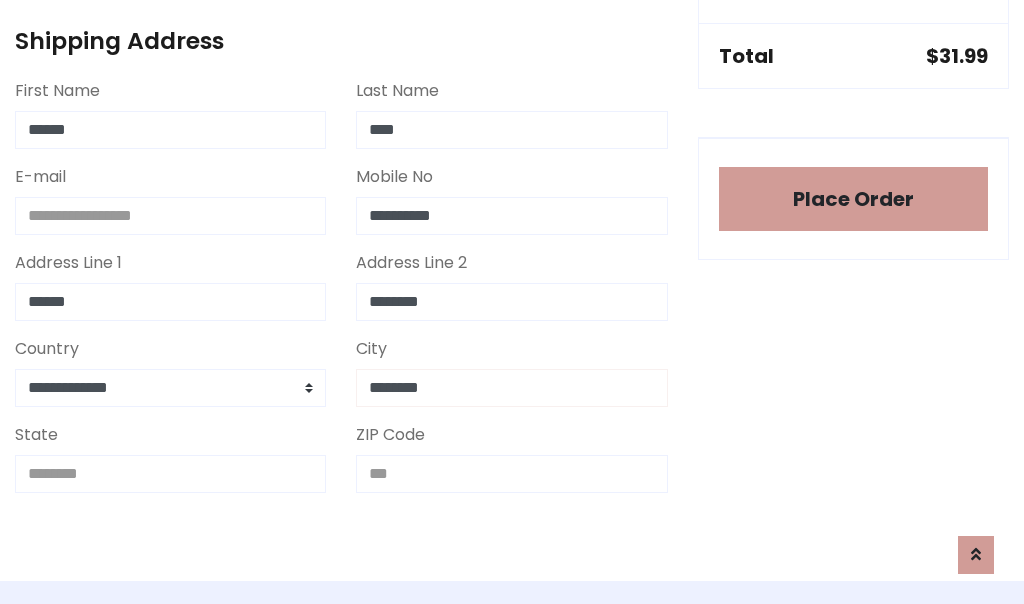 type on "********" 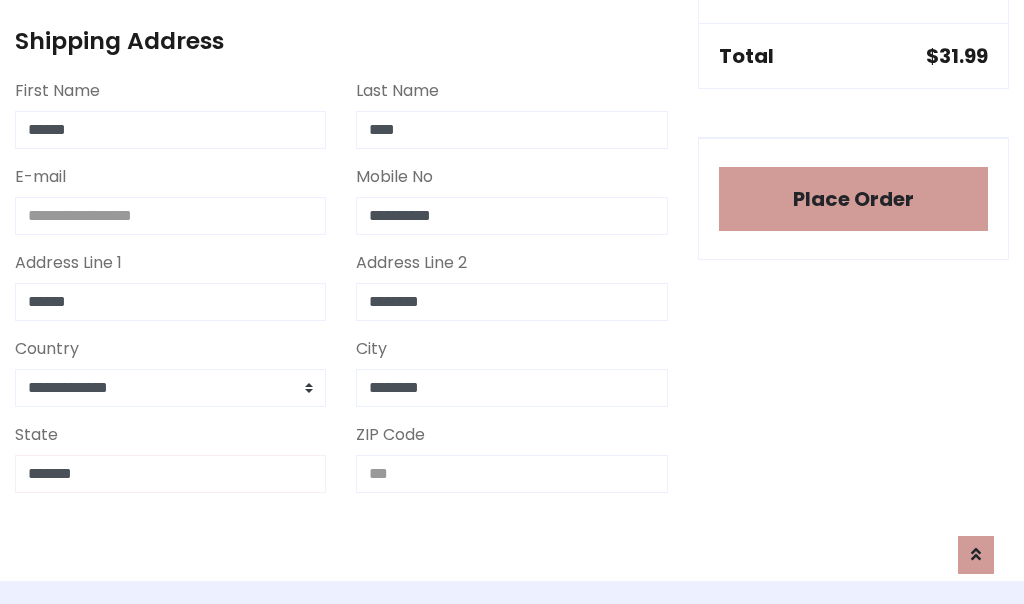 type on "*******" 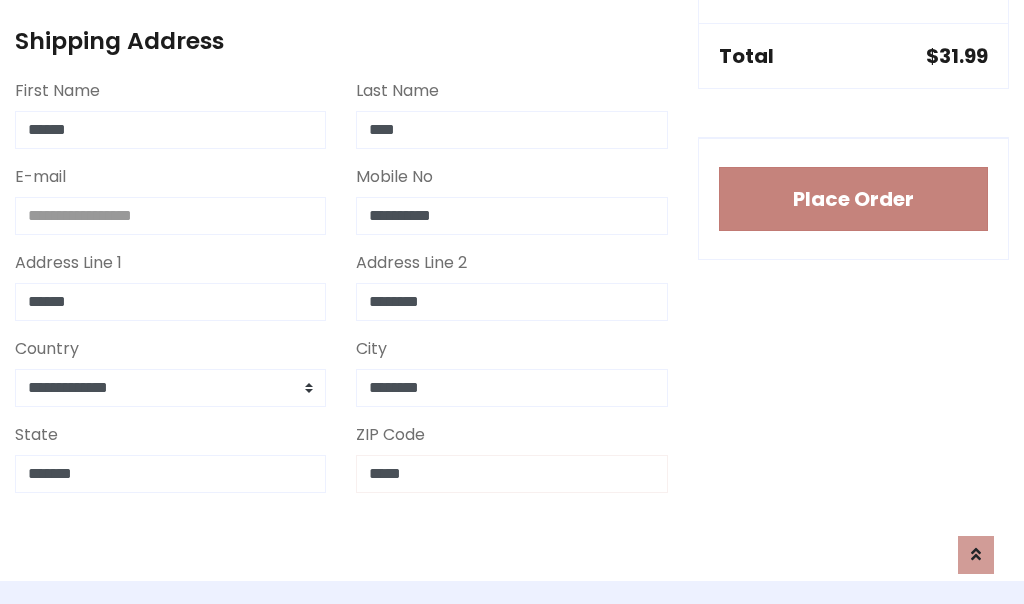 type on "*****" 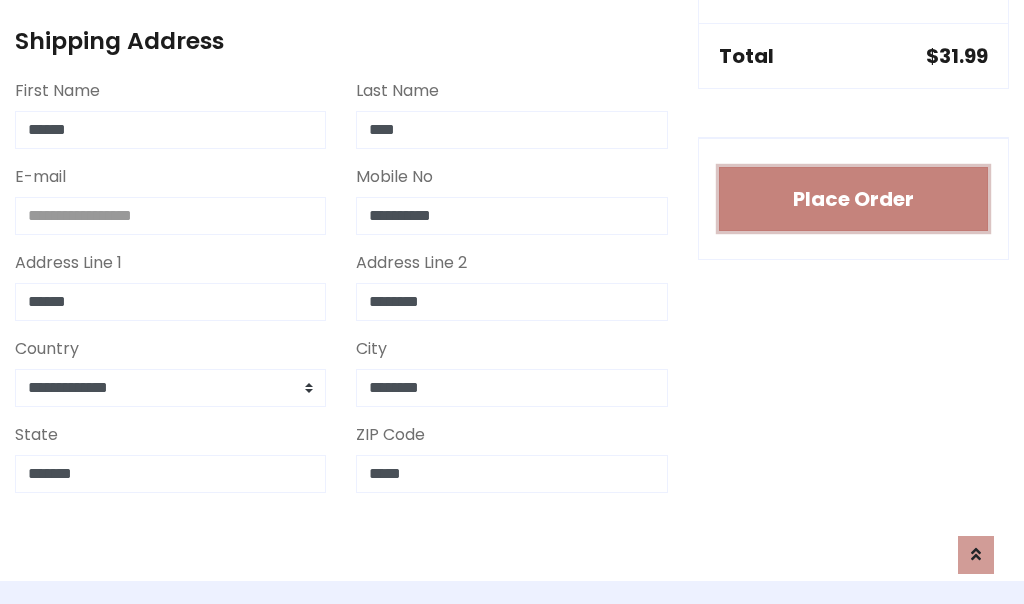 click on "Place Order" at bounding box center [853, 199] 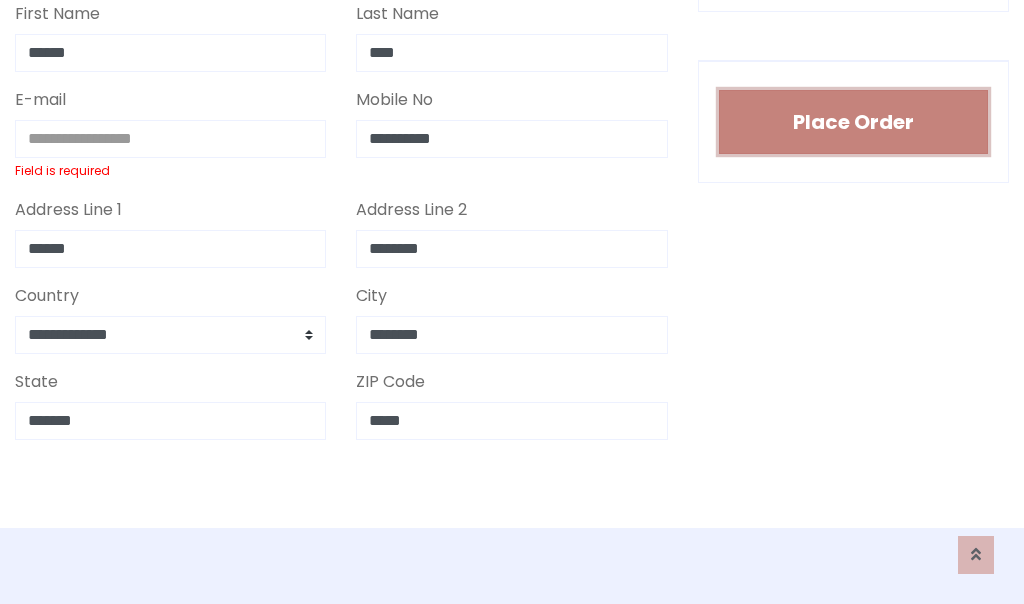 scroll, scrollTop: 0, scrollLeft: 0, axis: both 